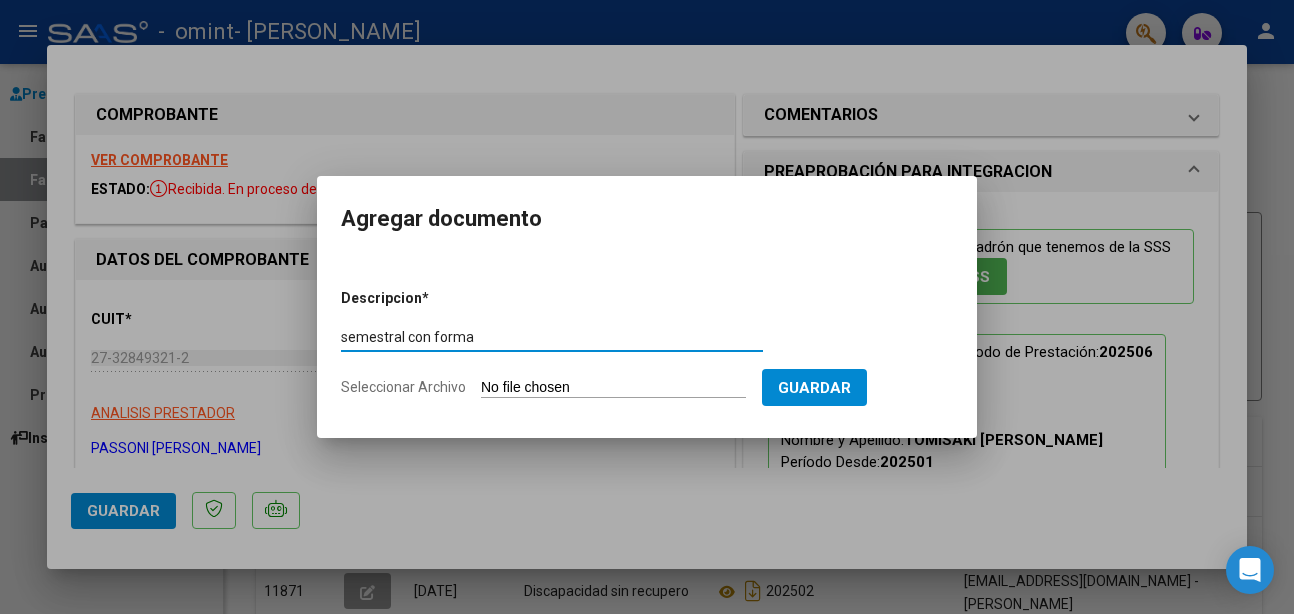 scroll, scrollTop: 0, scrollLeft: 0, axis: both 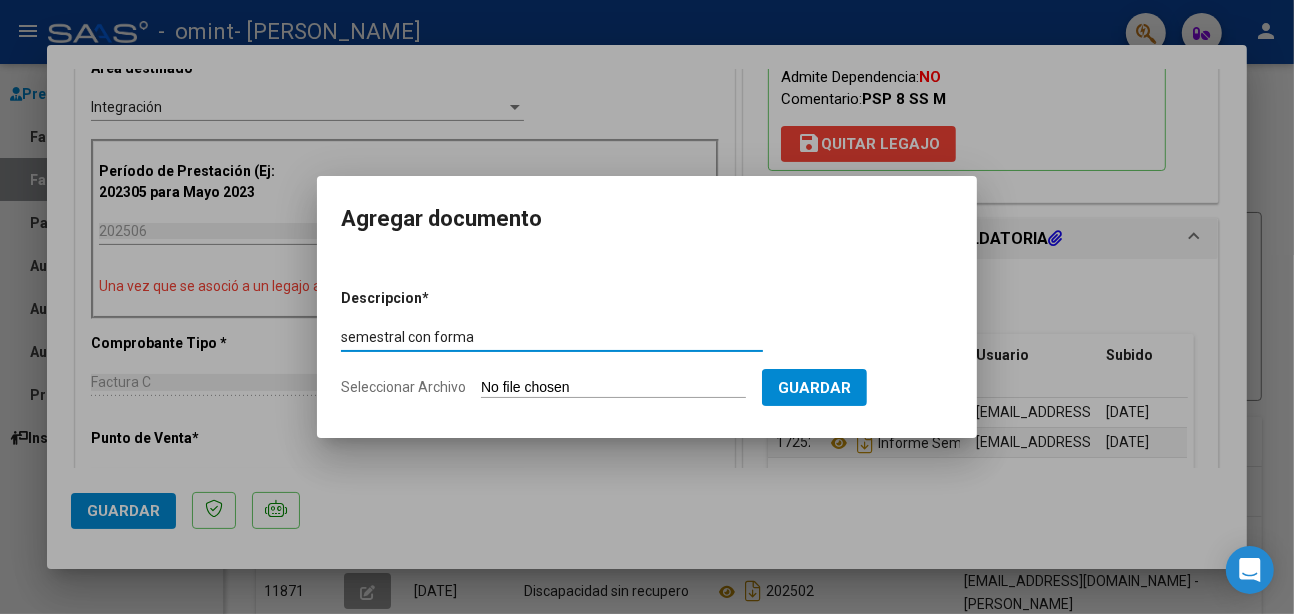 type on "semestral con forma" 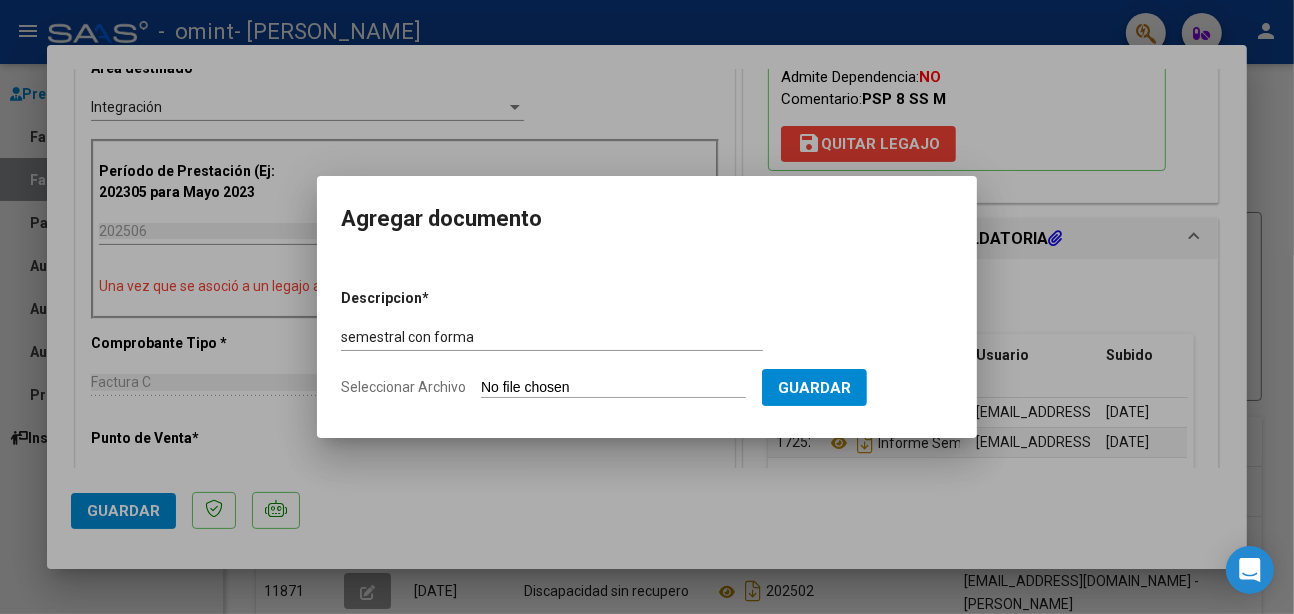 click on "Seleccionar Archivo" at bounding box center (613, 388) 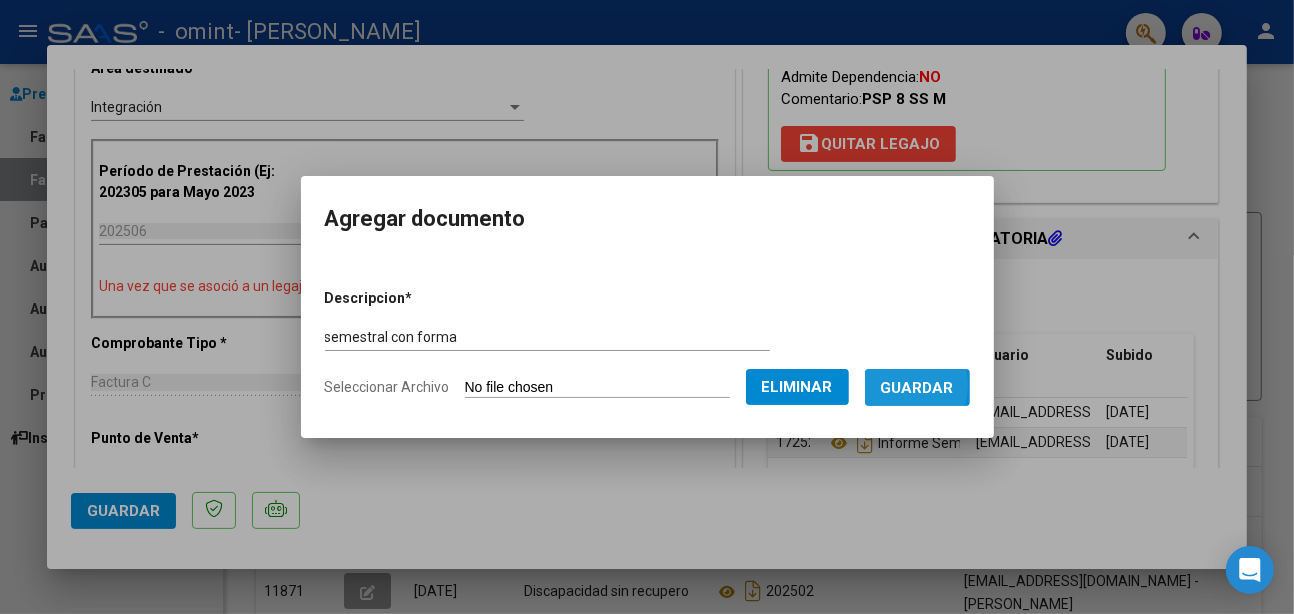 click on "Guardar" at bounding box center (917, 388) 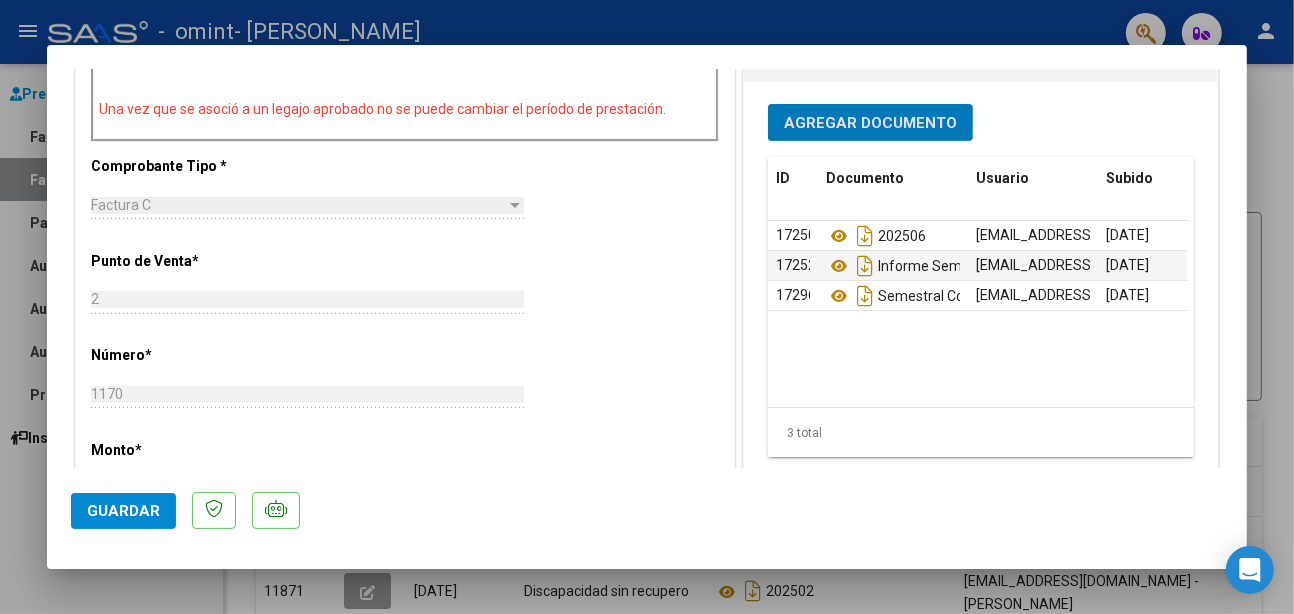 scroll, scrollTop: 614, scrollLeft: 0, axis: vertical 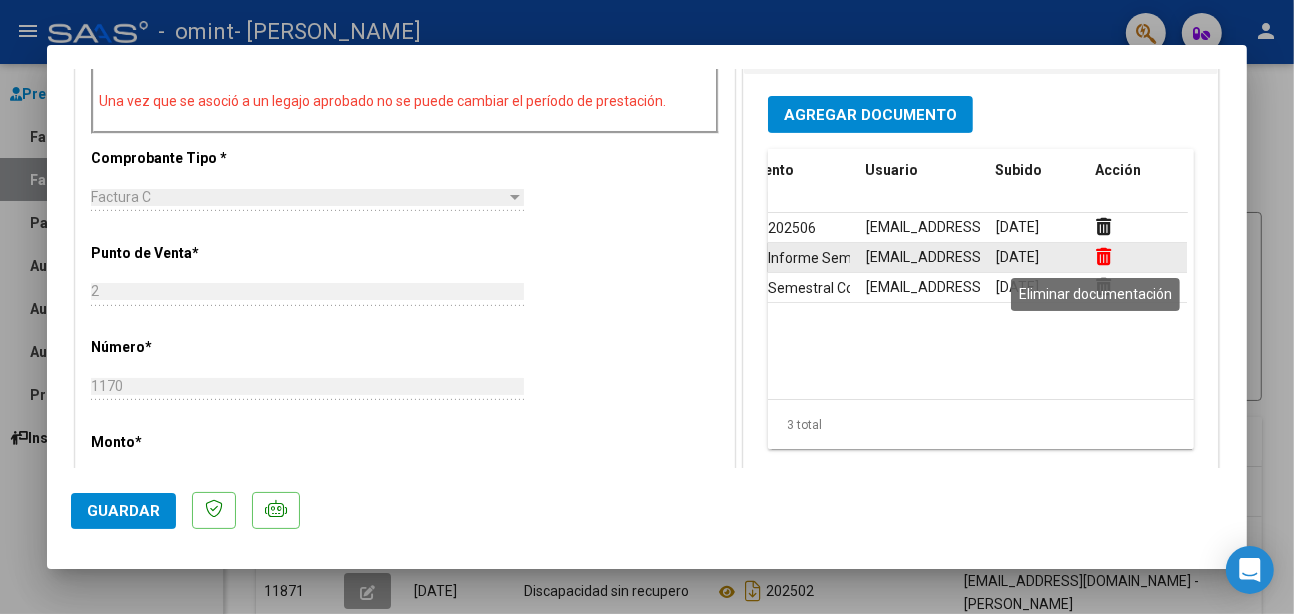 click 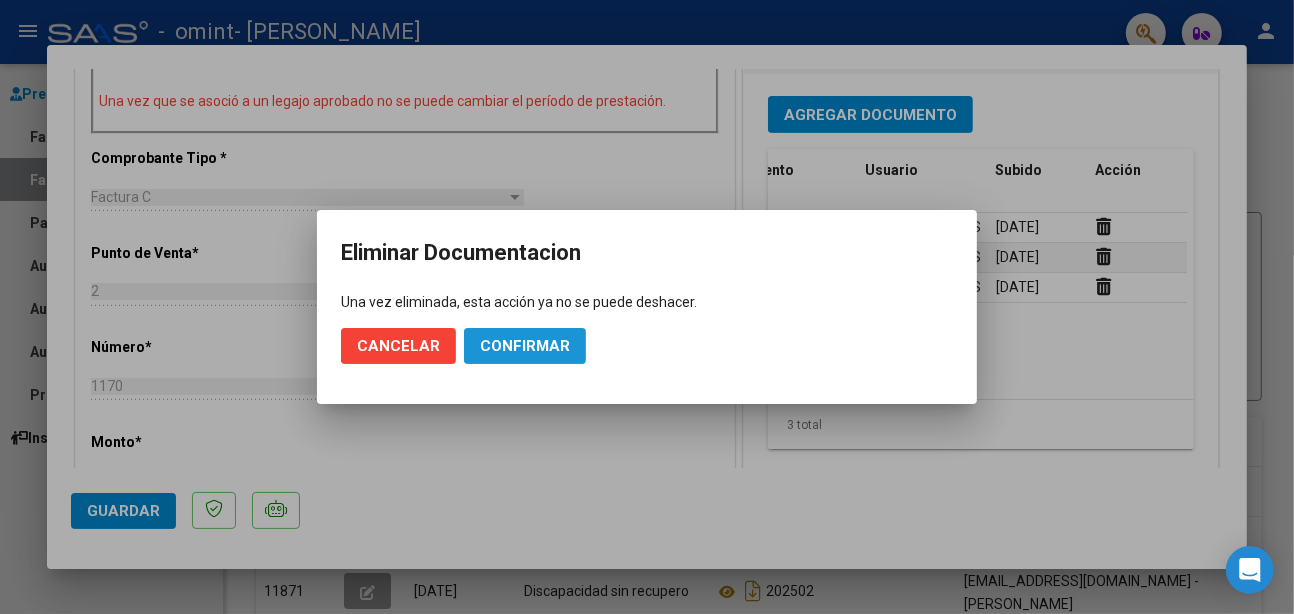 click on "Confirmar" 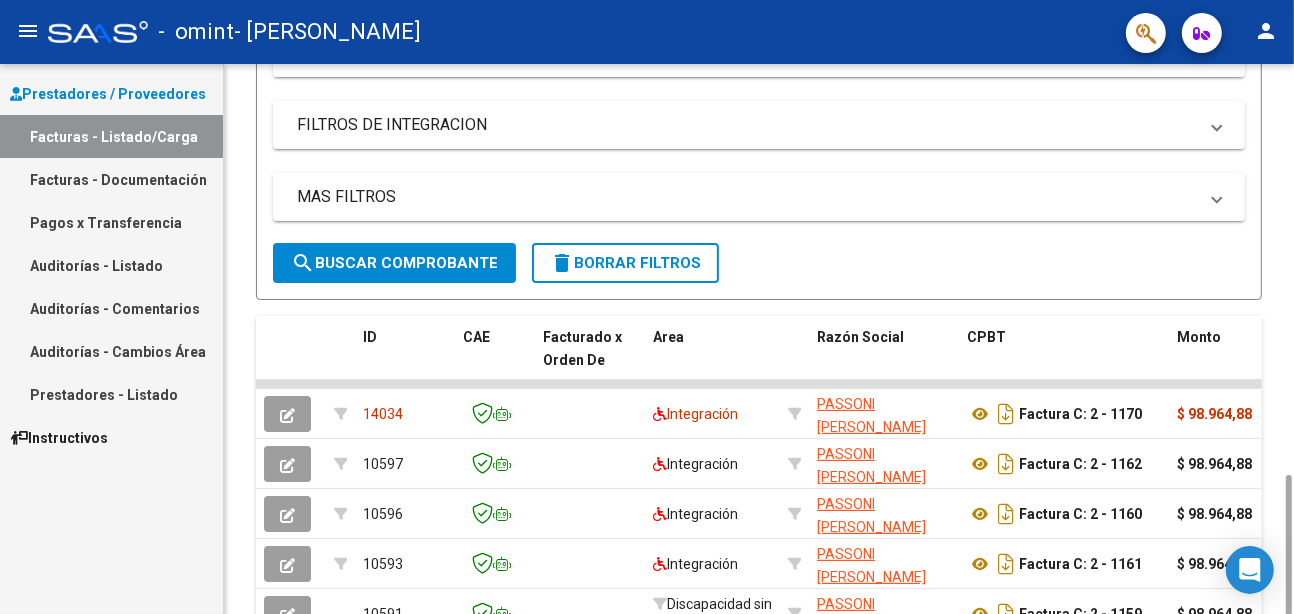 scroll, scrollTop: 462, scrollLeft: 0, axis: vertical 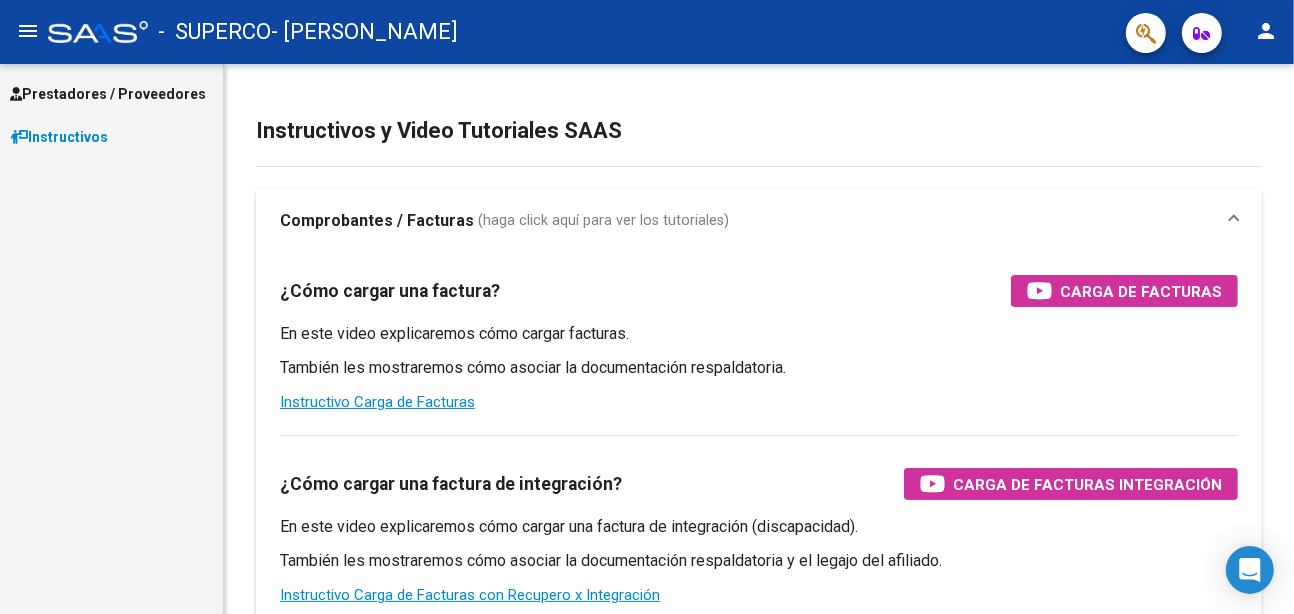 click on "Prestadores / Proveedores" at bounding box center (108, 94) 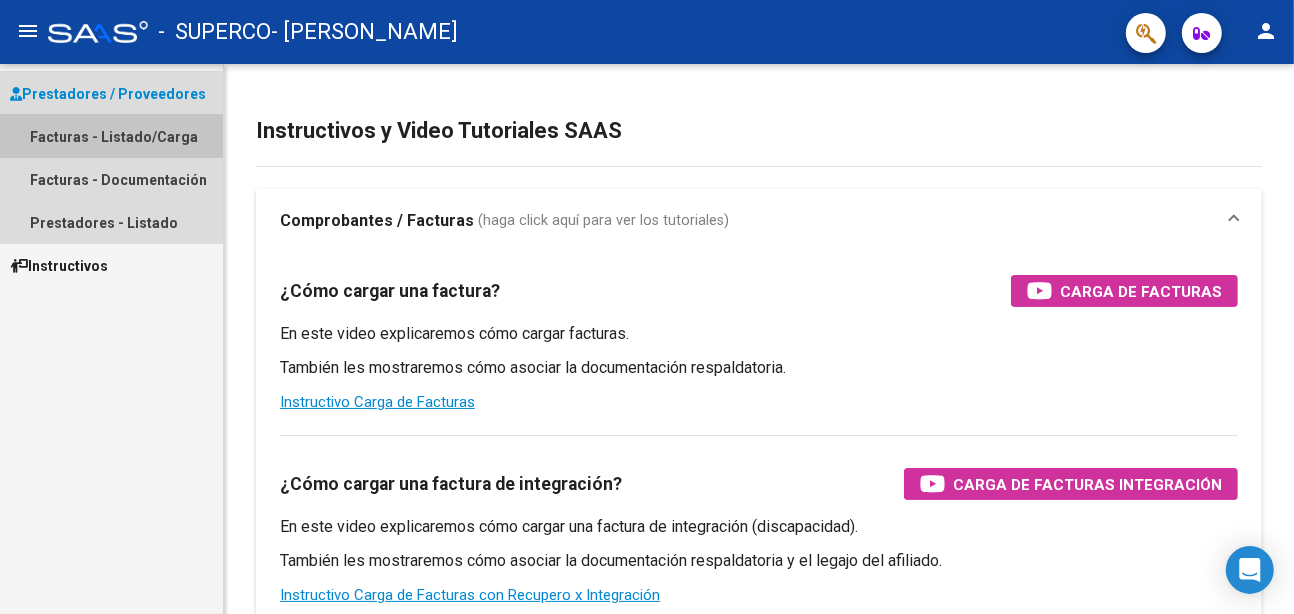 click on "Facturas - Listado/Carga" at bounding box center (111, 136) 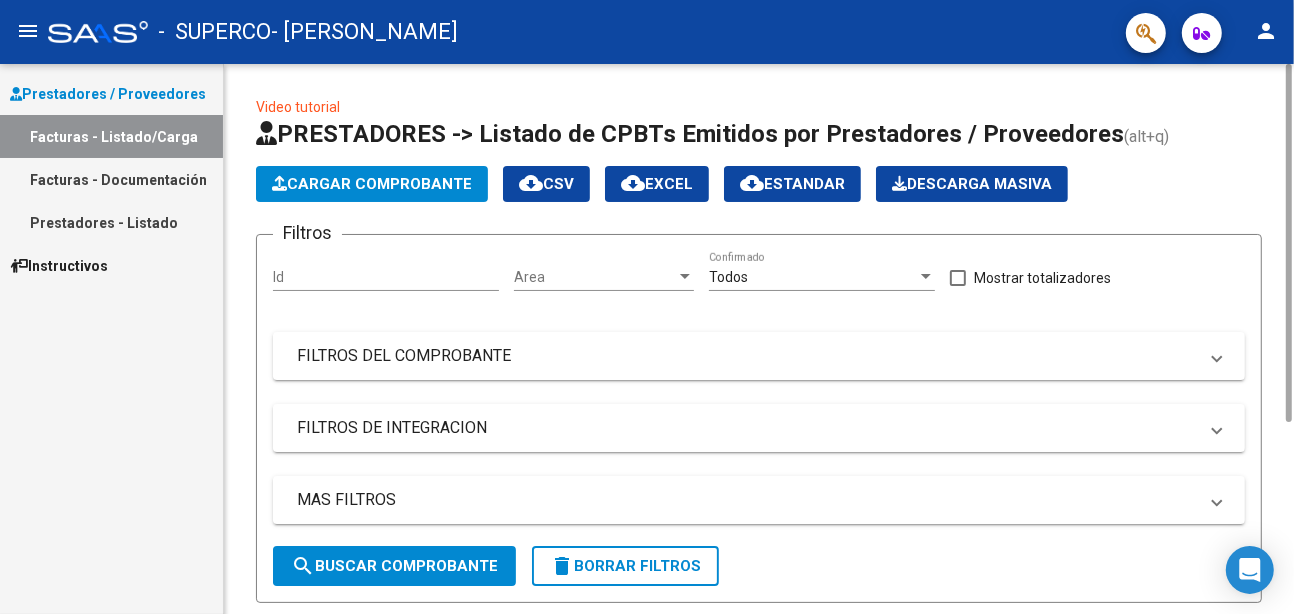 click on "Cargar Comprobante" 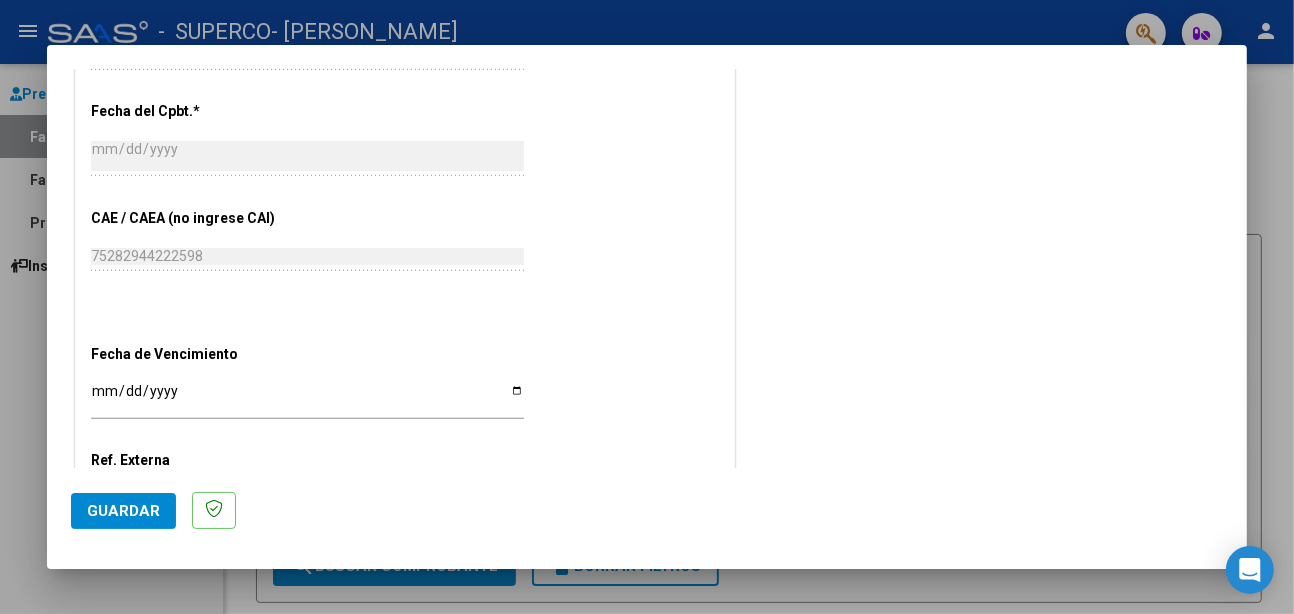 scroll, scrollTop: 1218, scrollLeft: 0, axis: vertical 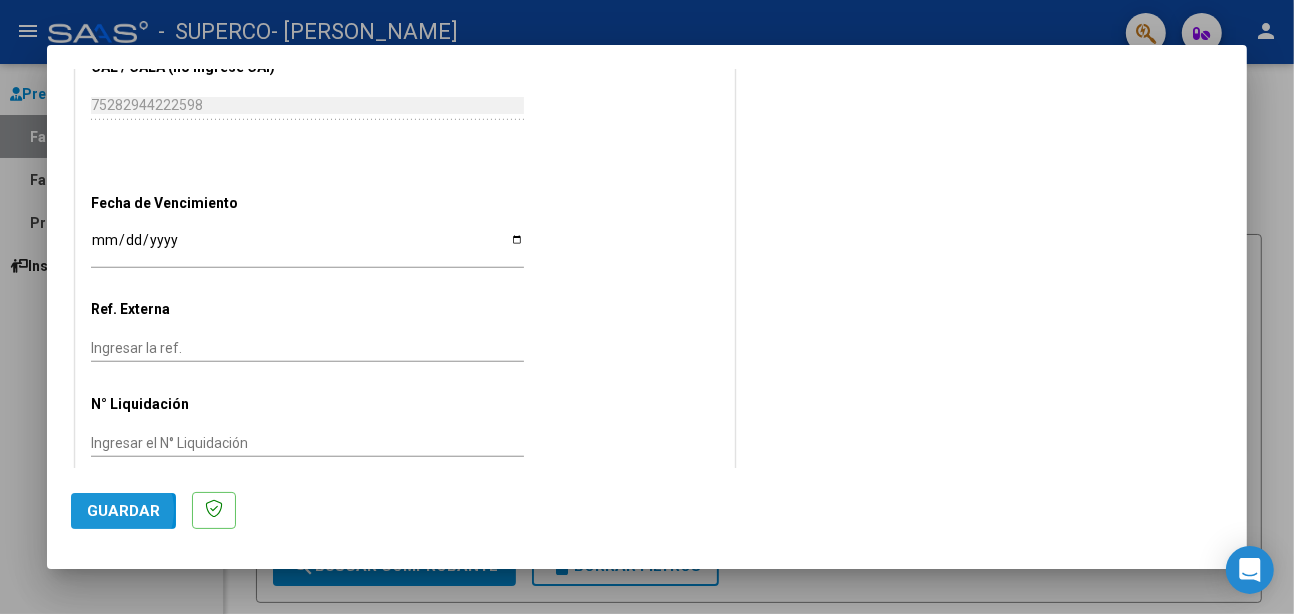 click on "Guardar" 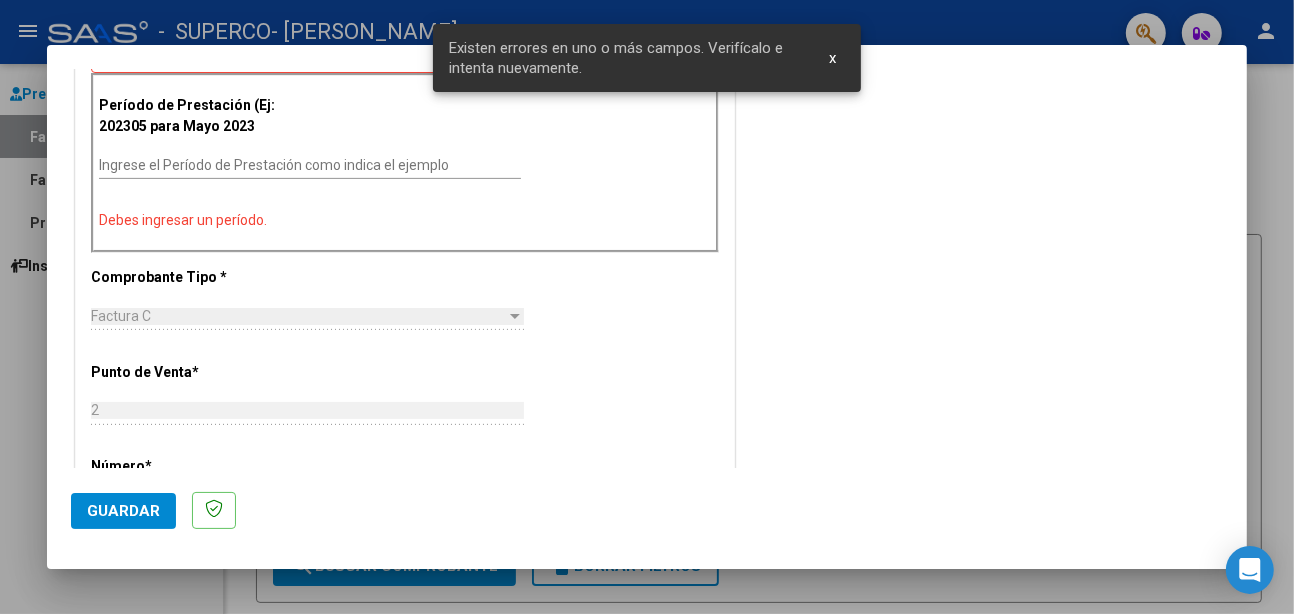 scroll, scrollTop: 425, scrollLeft: 0, axis: vertical 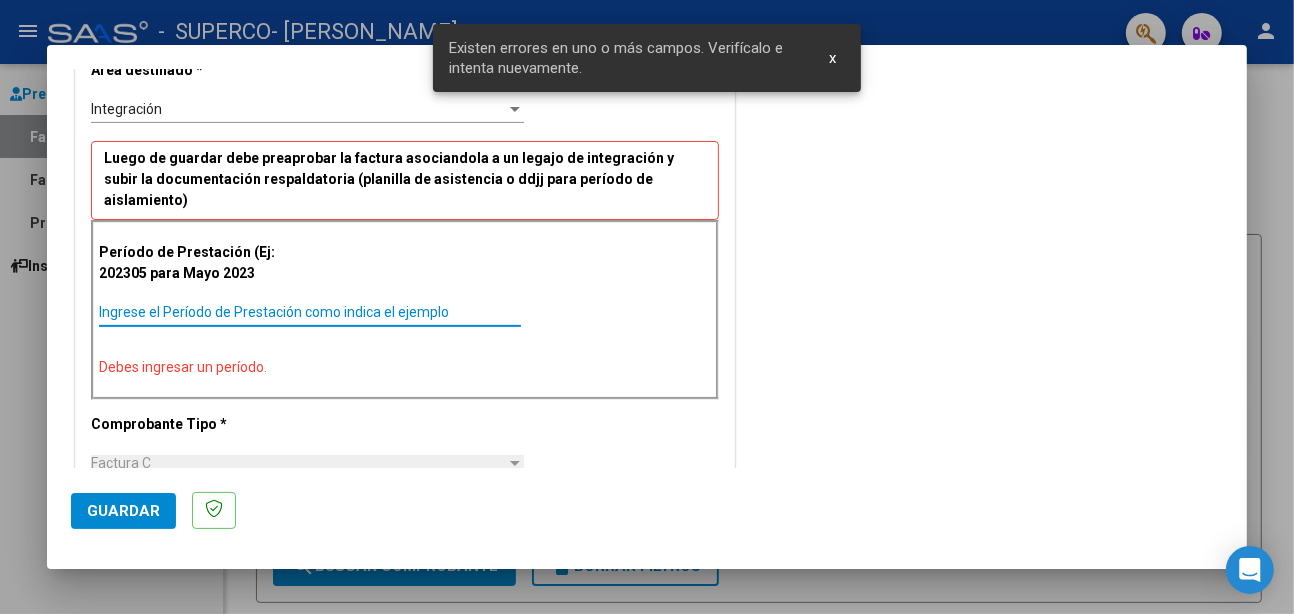 click on "Ingrese el Período de Prestación como indica el ejemplo" at bounding box center (310, 312) 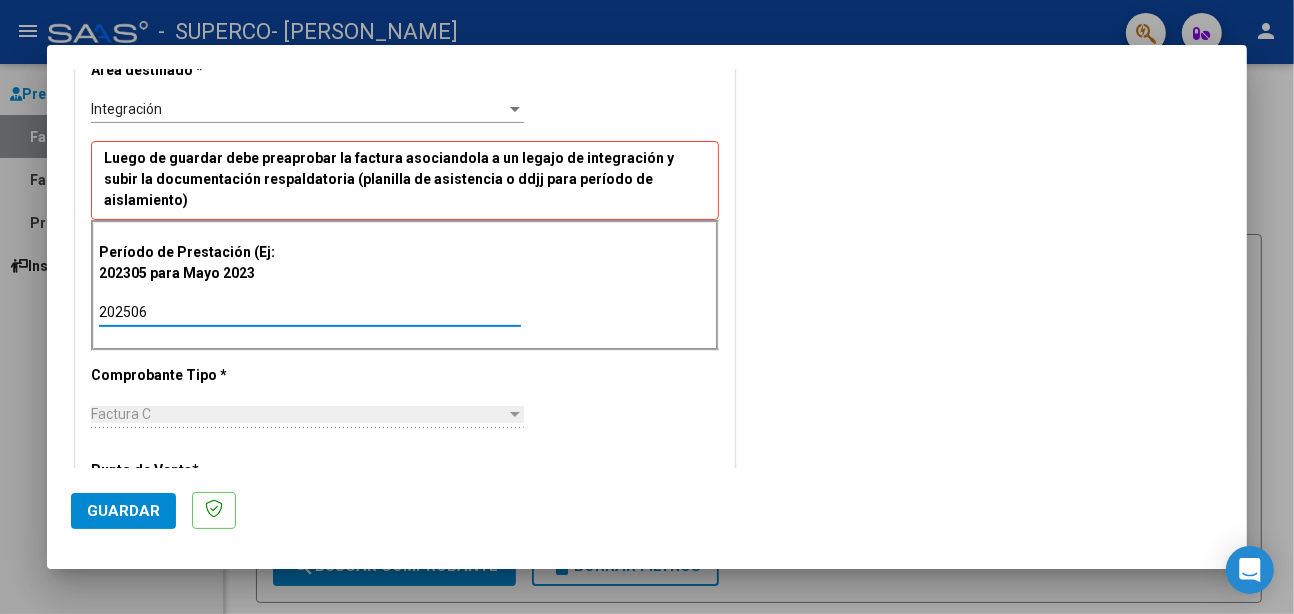 type on "202506" 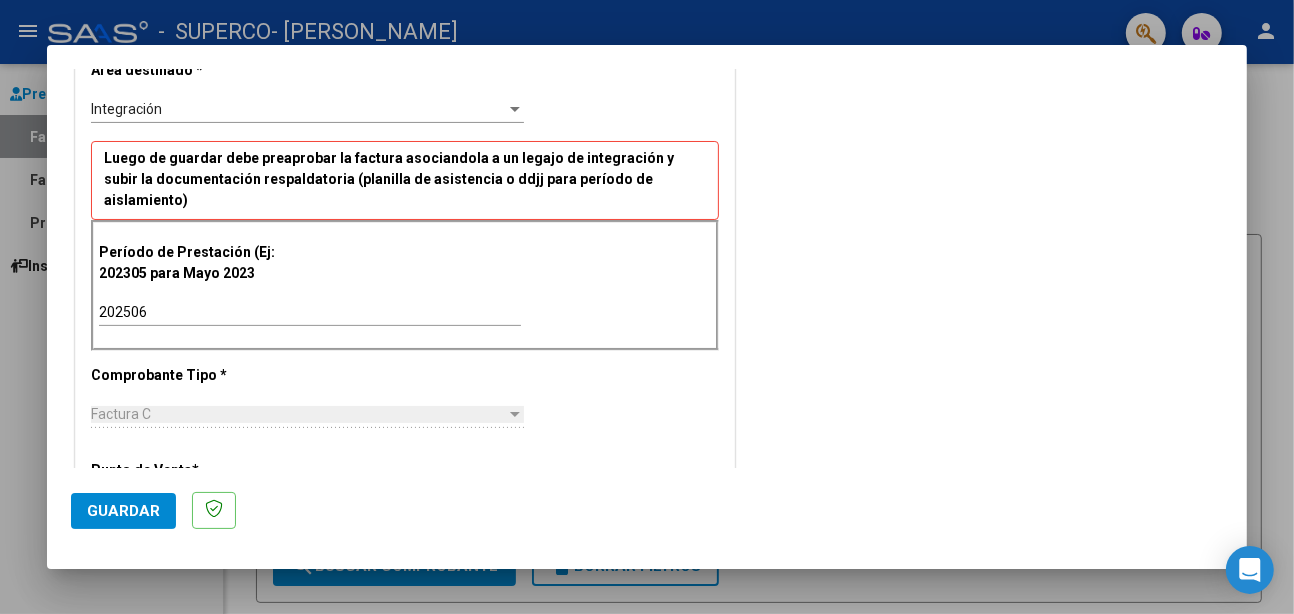 scroll, scrollTop: 520, scrollLeft: 0, axis: vertical 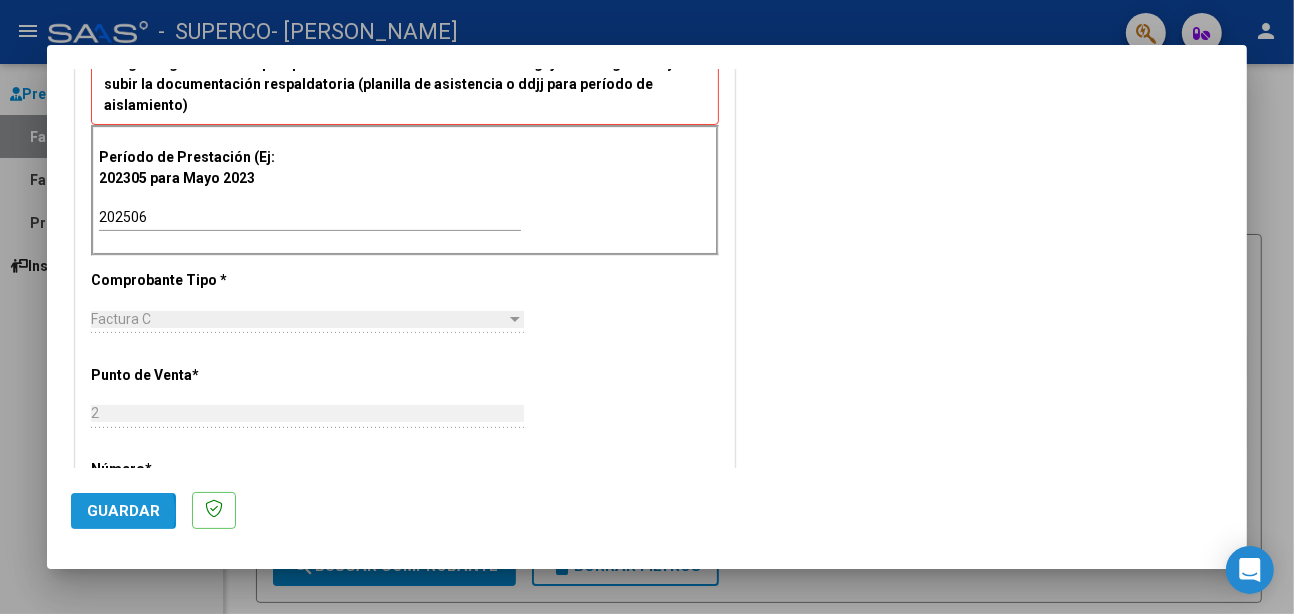 click on "Guardar" 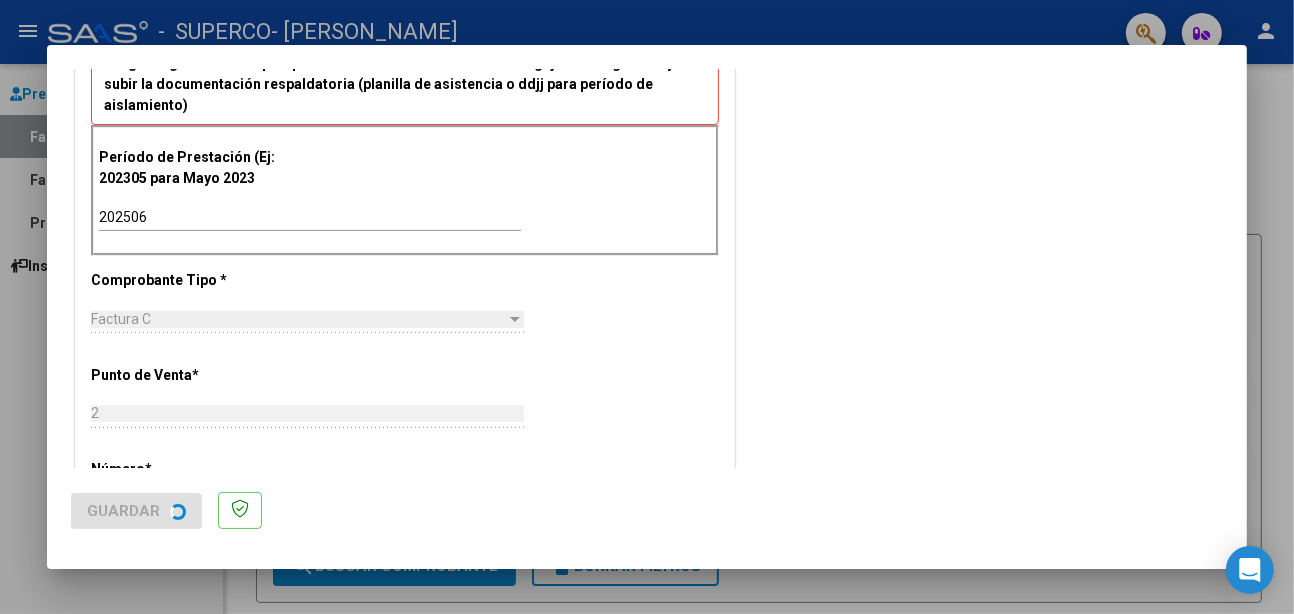 scroll, scrollTop: 0, scrollLeft: 0, axis: both 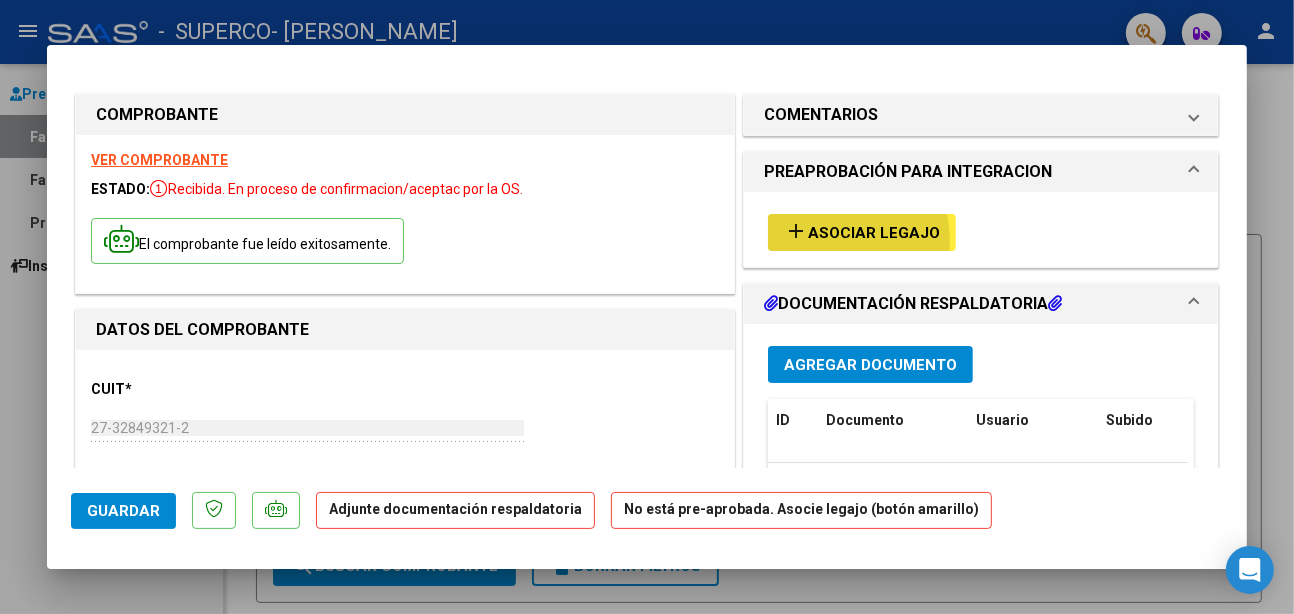 click on "Asociar Legajo" at bounding box center [874, 233] 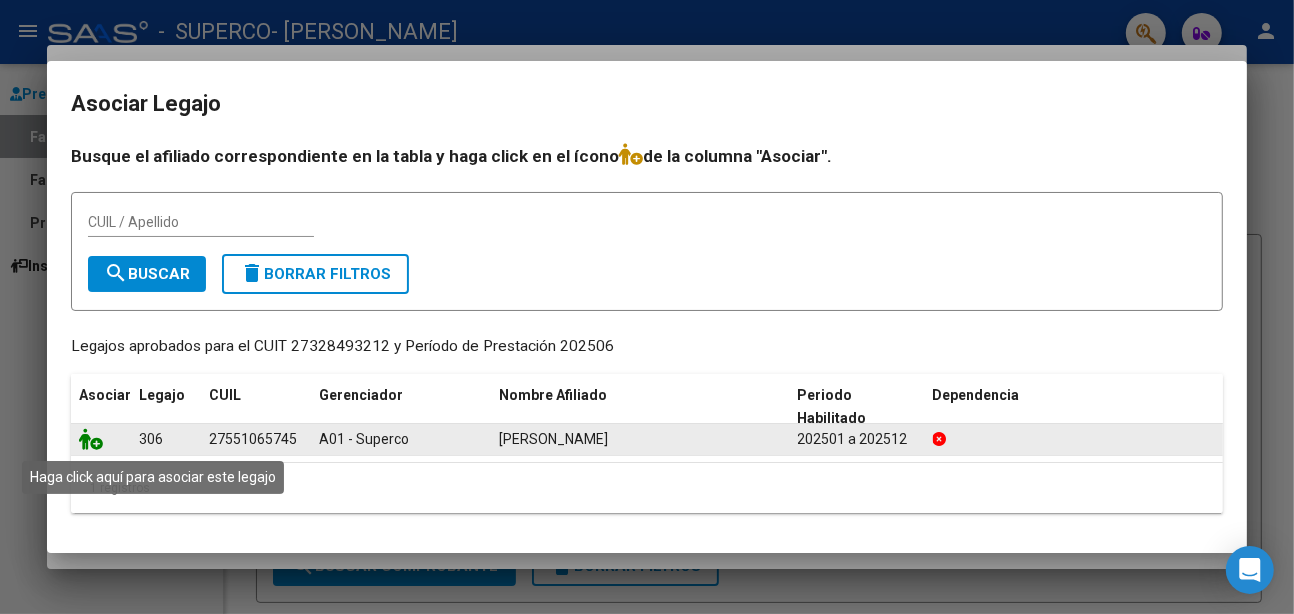 click 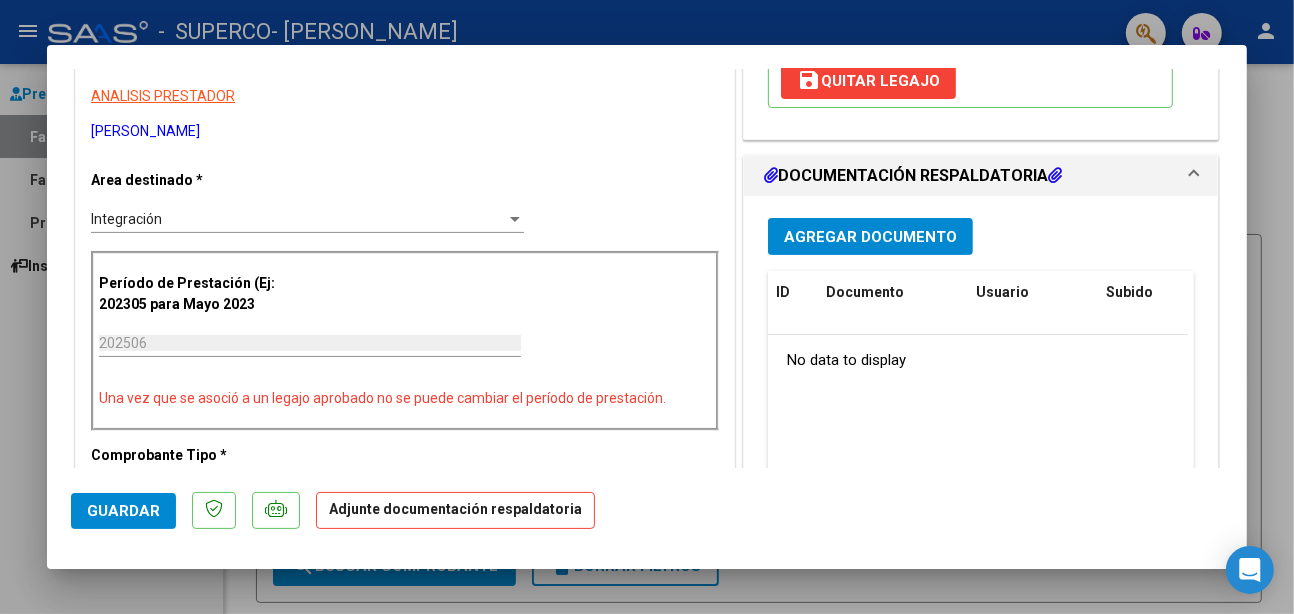 scroll, scrollTop: 231, scrollLeft: 0, axis: vertical 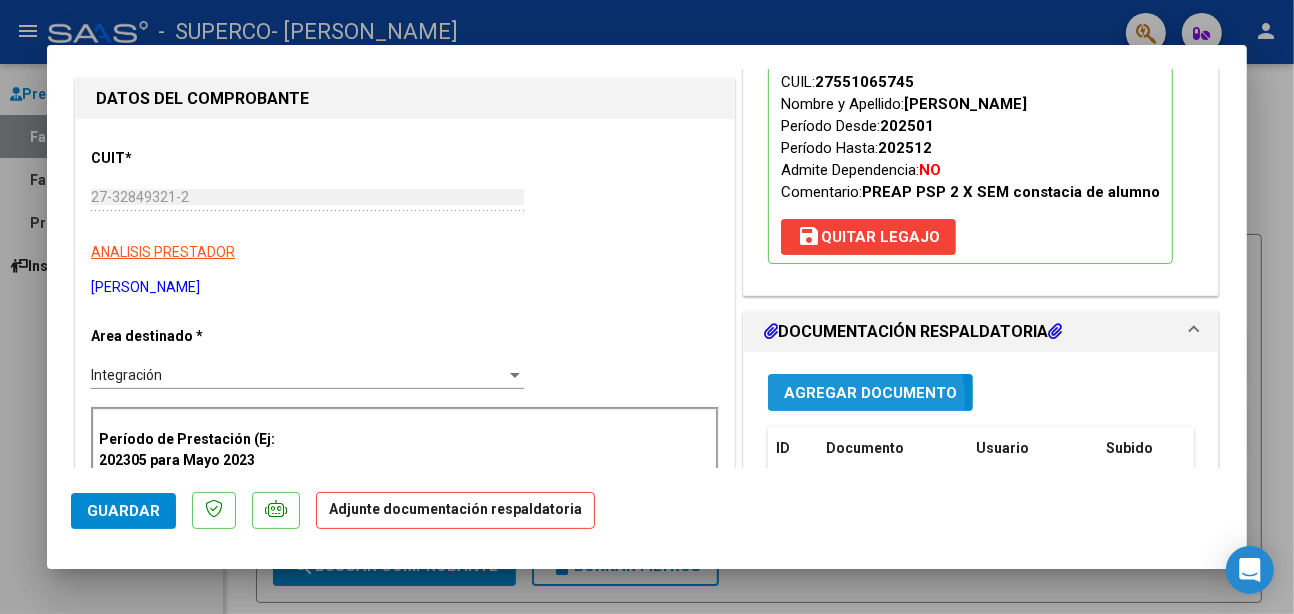 click on "Agregar Documento" at bounding box center [870, 393] 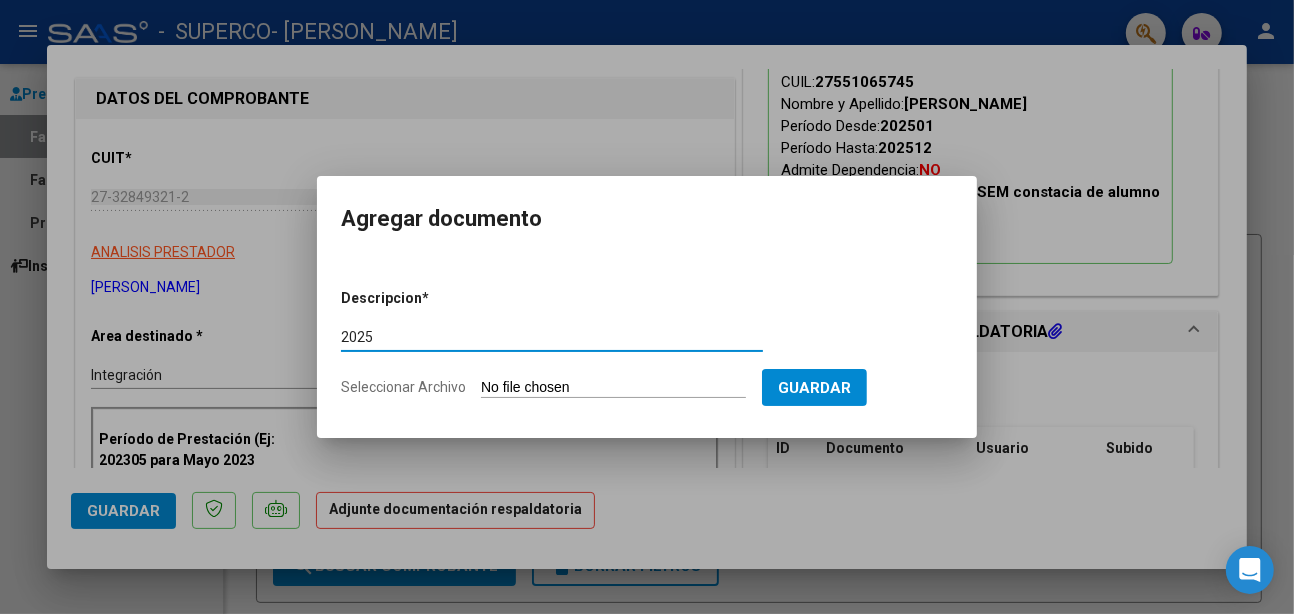 type on "202506" 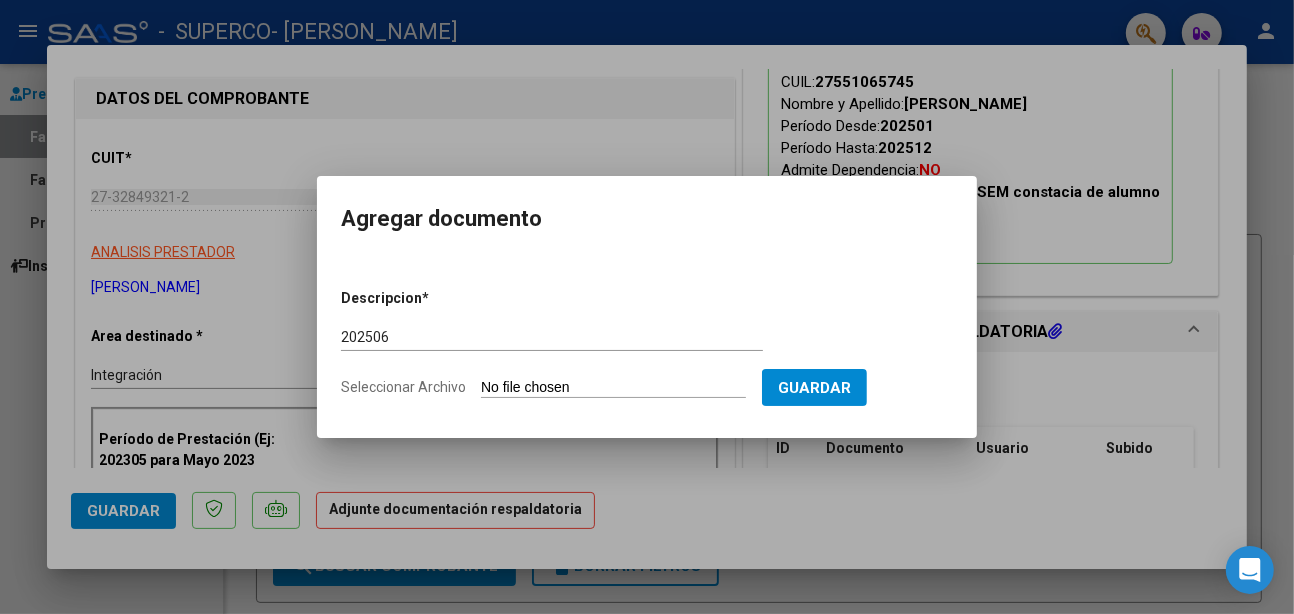 click on "Seleccionar Archivo" at bounding box center [613, 388] 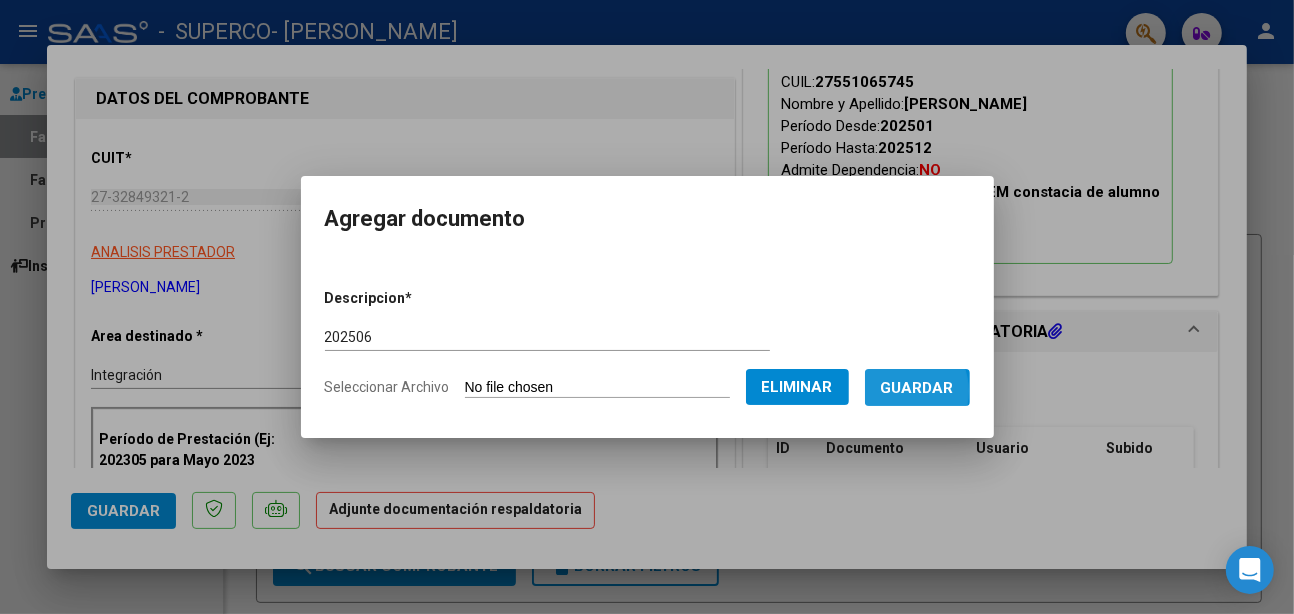 click on "Guardar" at bounding box center [917, 388] 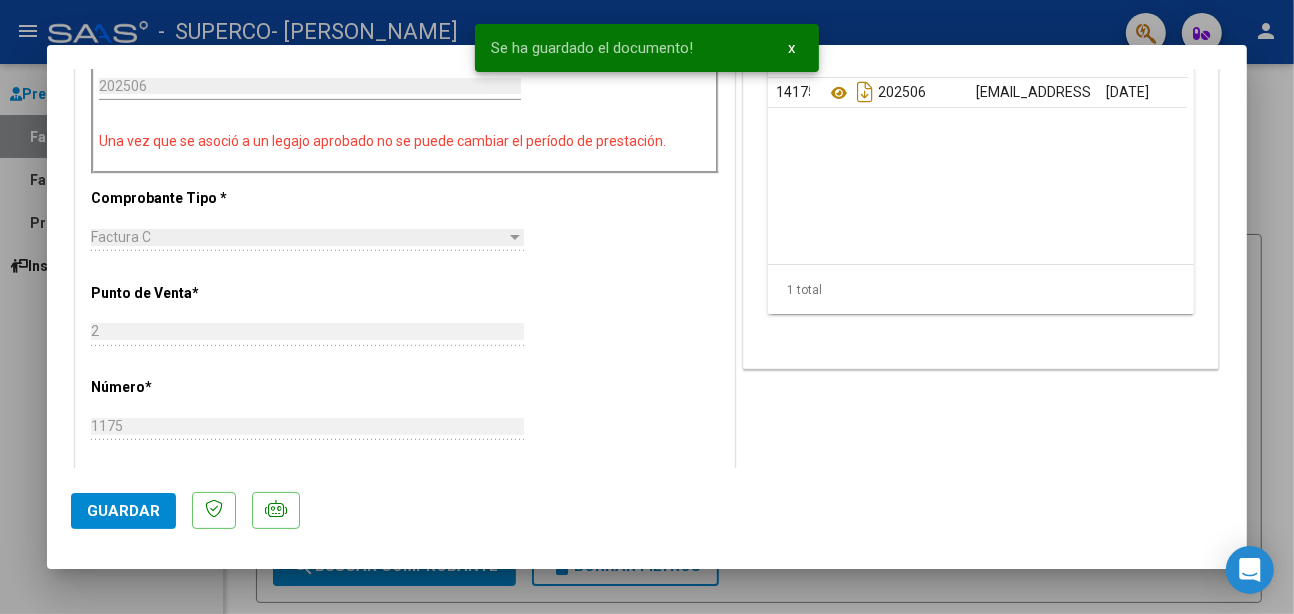 scroll, scrollTop: 646, scrollLeft: 0, axis: vertical 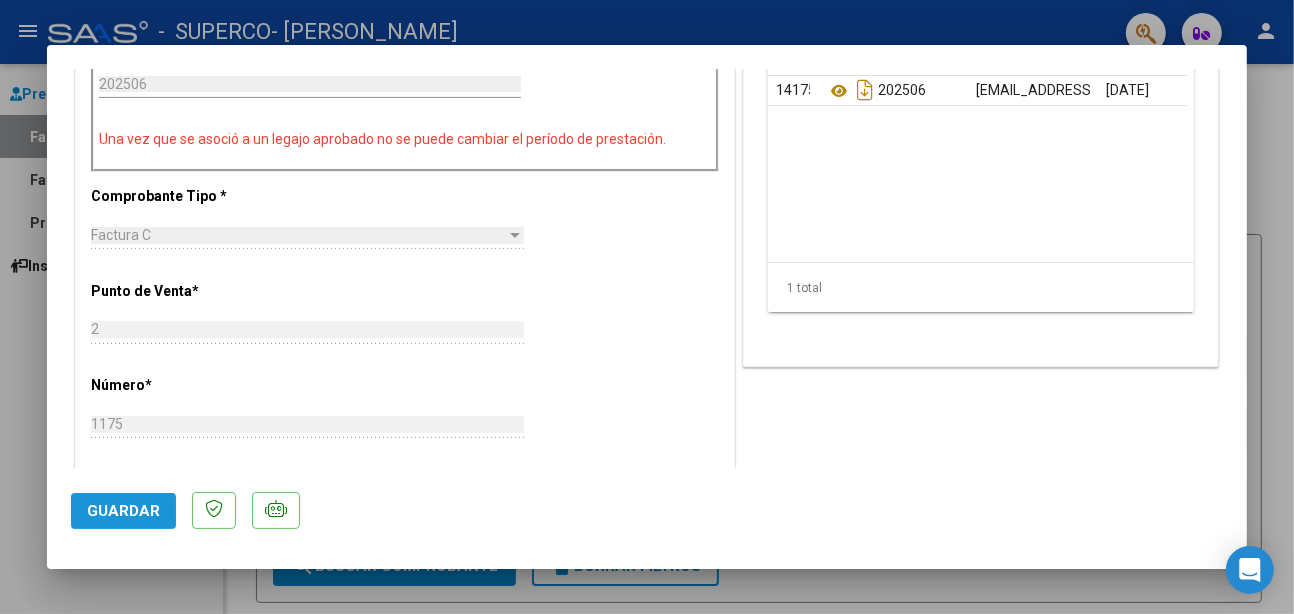 click on "Guardar" 